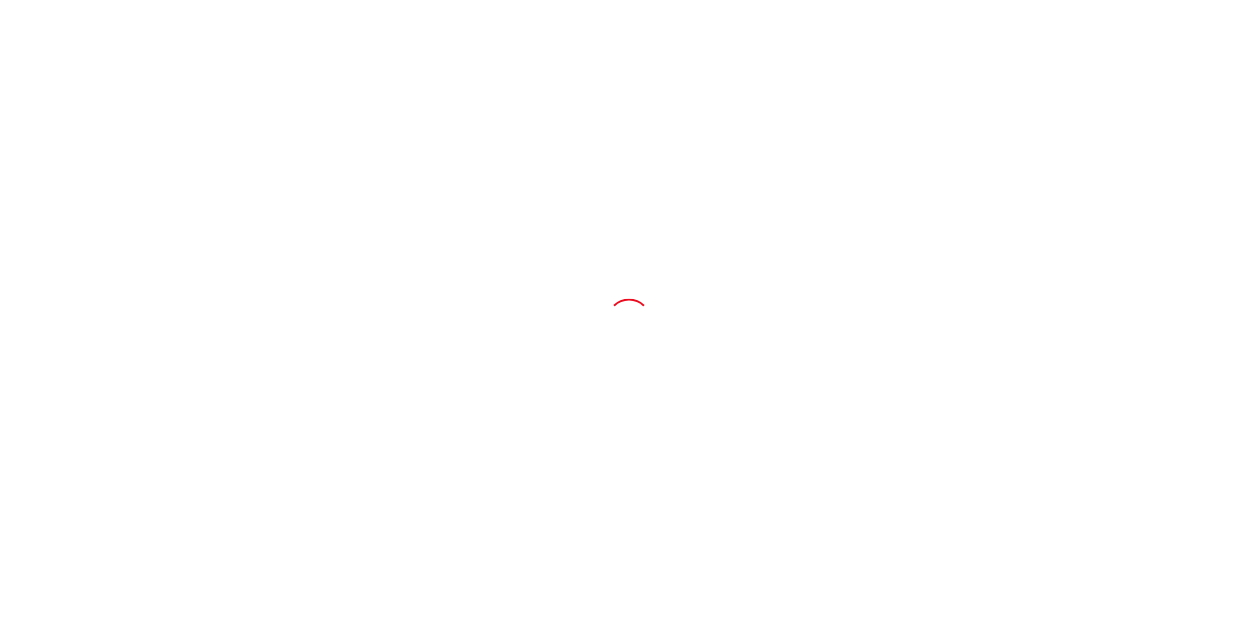 scroll, scrollTop: 0, scrollLeft: 0, axis: both 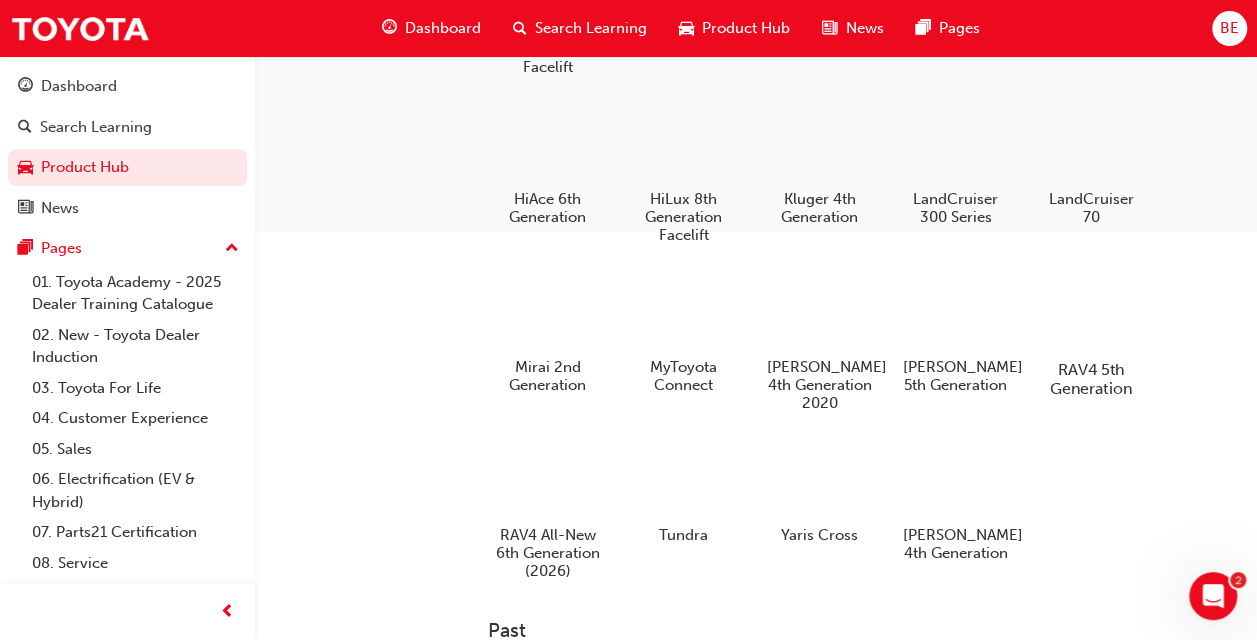 click on "RAV4 5th Generation" at bounding box center (1091, 378) 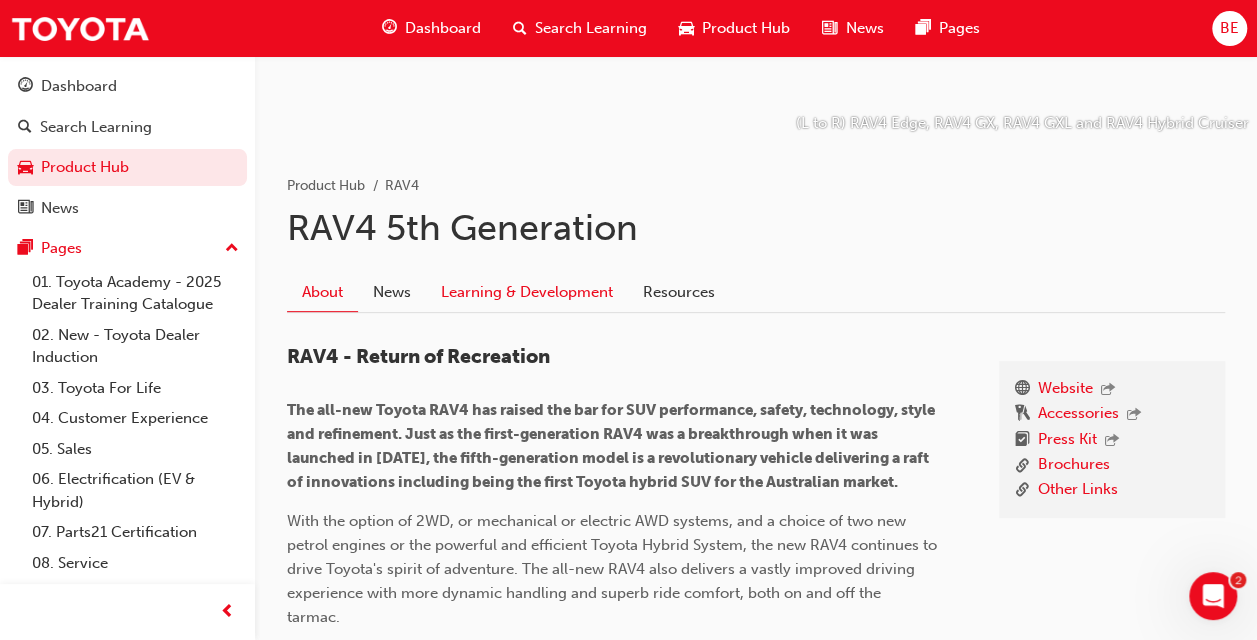 scroll, scrollTop: 100, scrollLeft: 0, axis: vertical 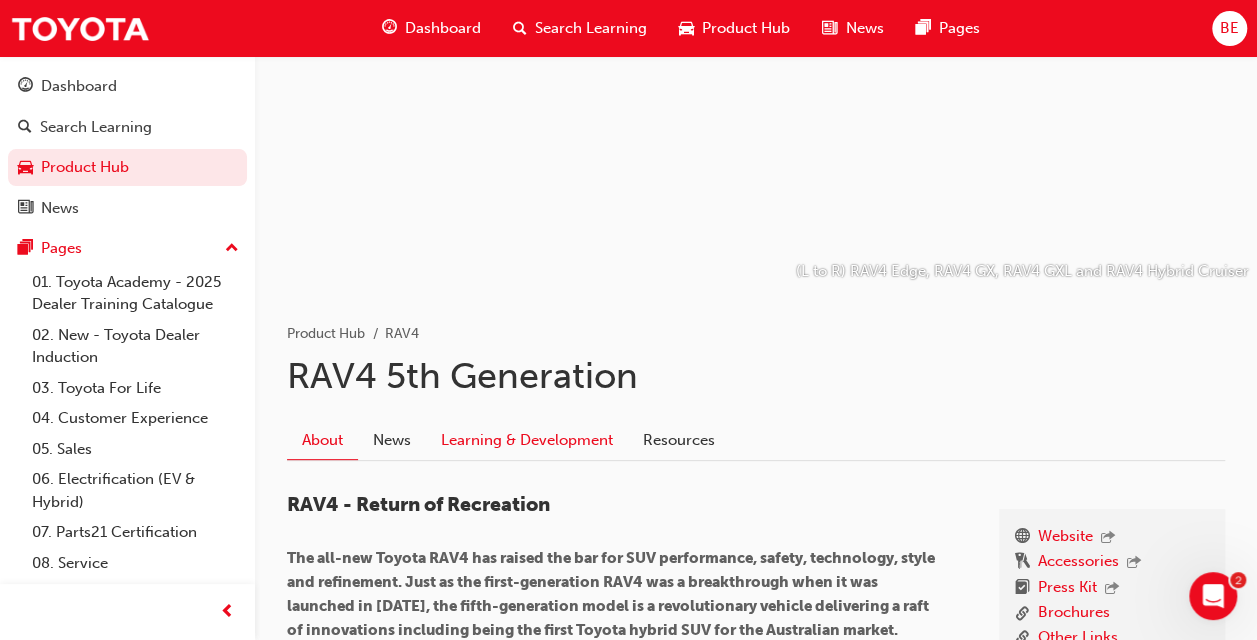 click on "Learning & Development" at bounding box center (527, 440) 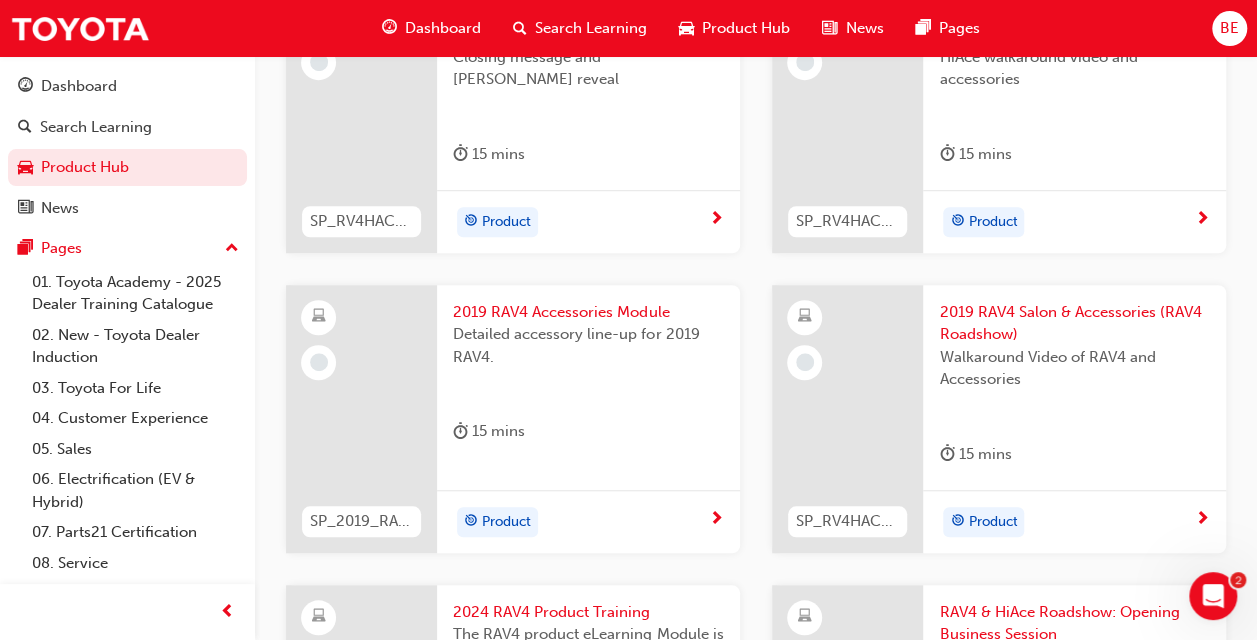 scroll, scrollTop: 600, scrollLeft: 0, axis: vertical 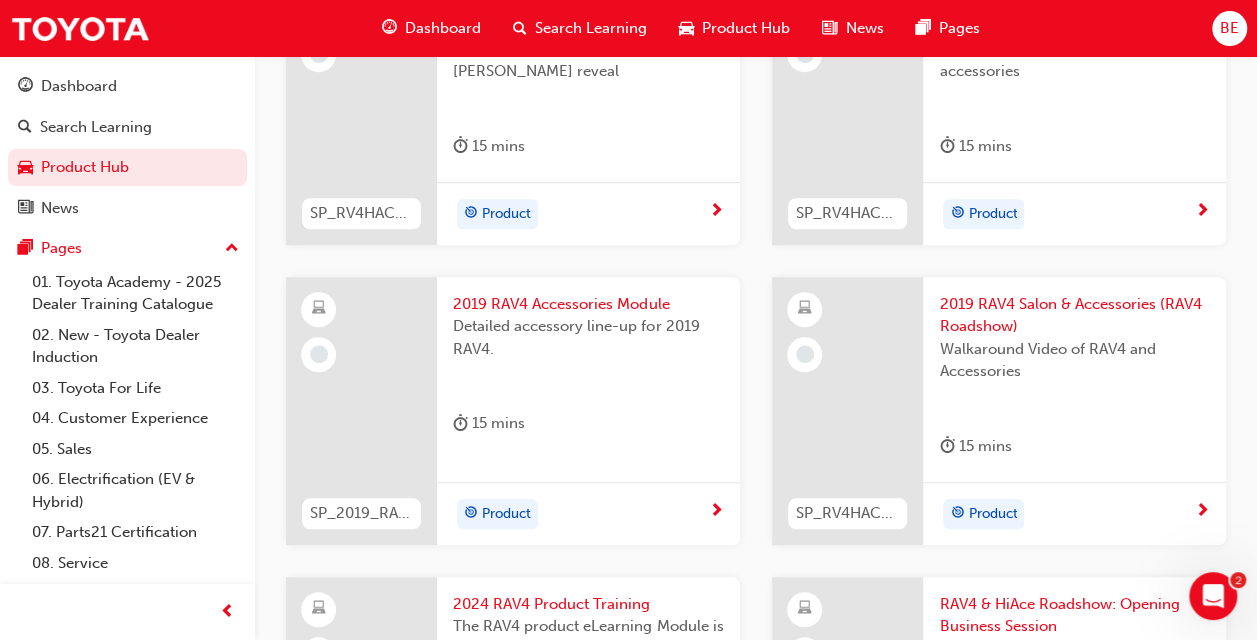 click on "Product" at bounding box center (1067, 514) 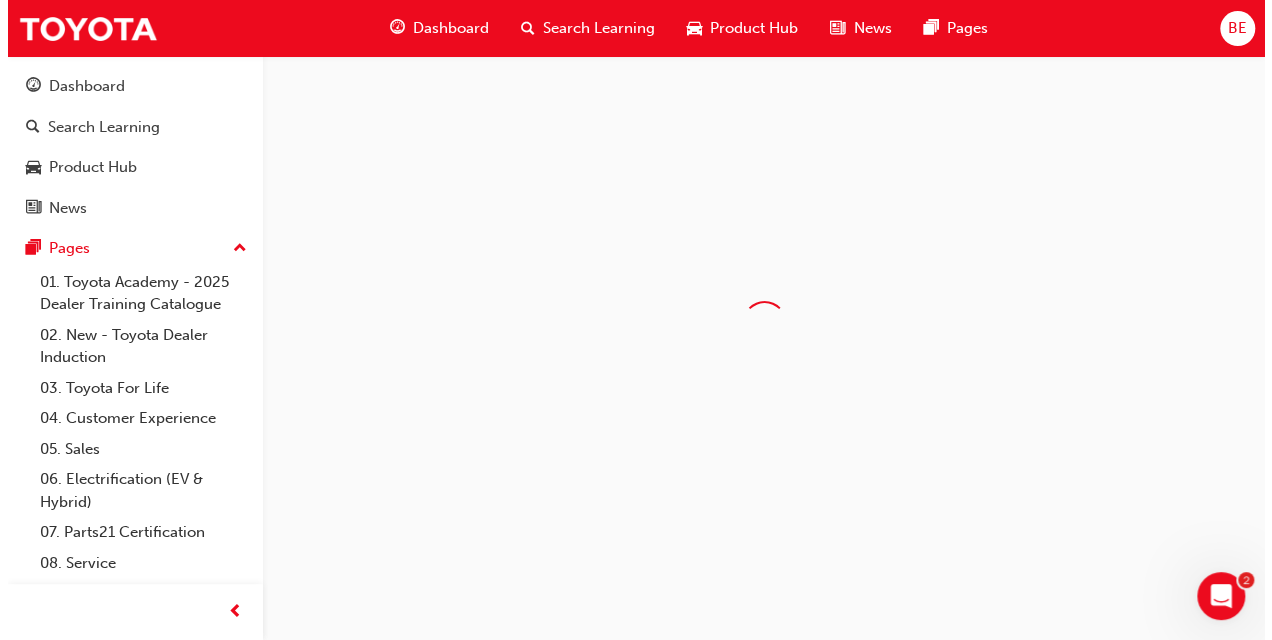 scroll, scrollTop: 0, scrollLeft: 0, axis: both 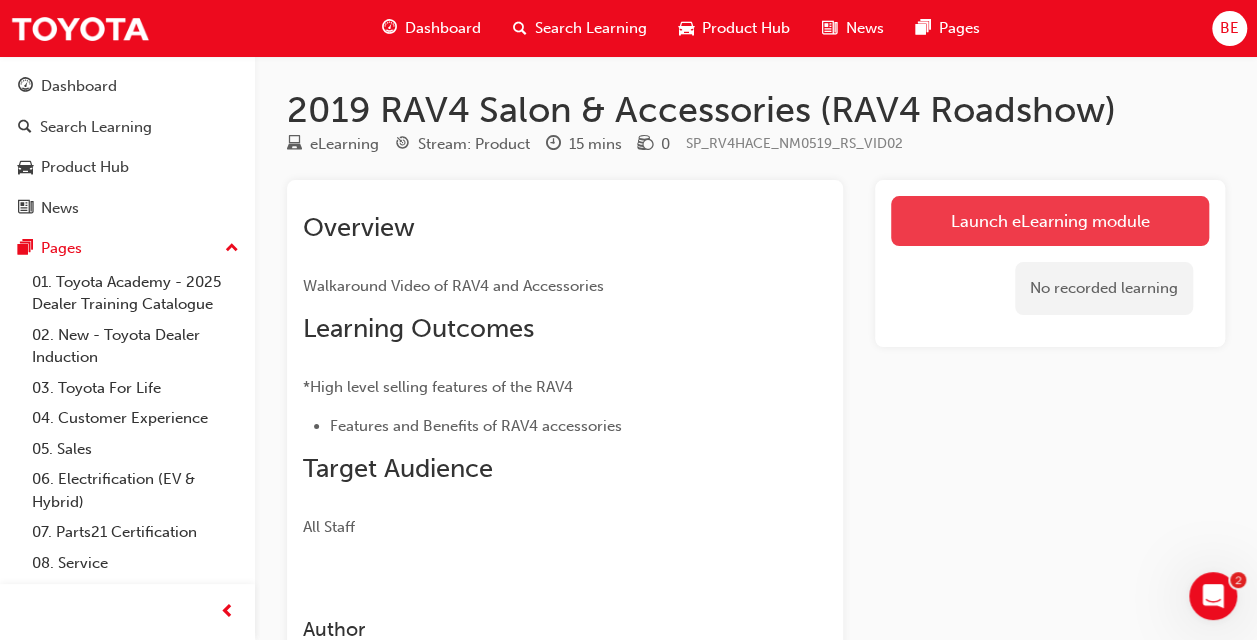 click on "Launch eLearning module" at bounding box center (1050, 221) 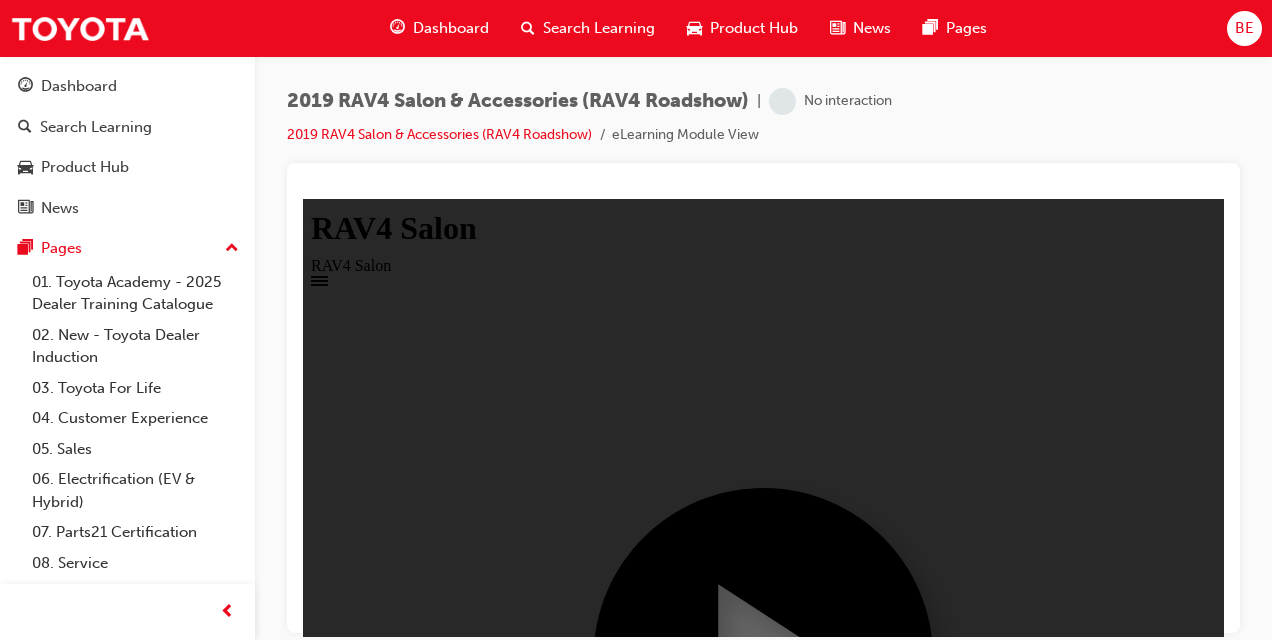 scroll, scrollTop: 0, scrollLeft: 0, axis: both 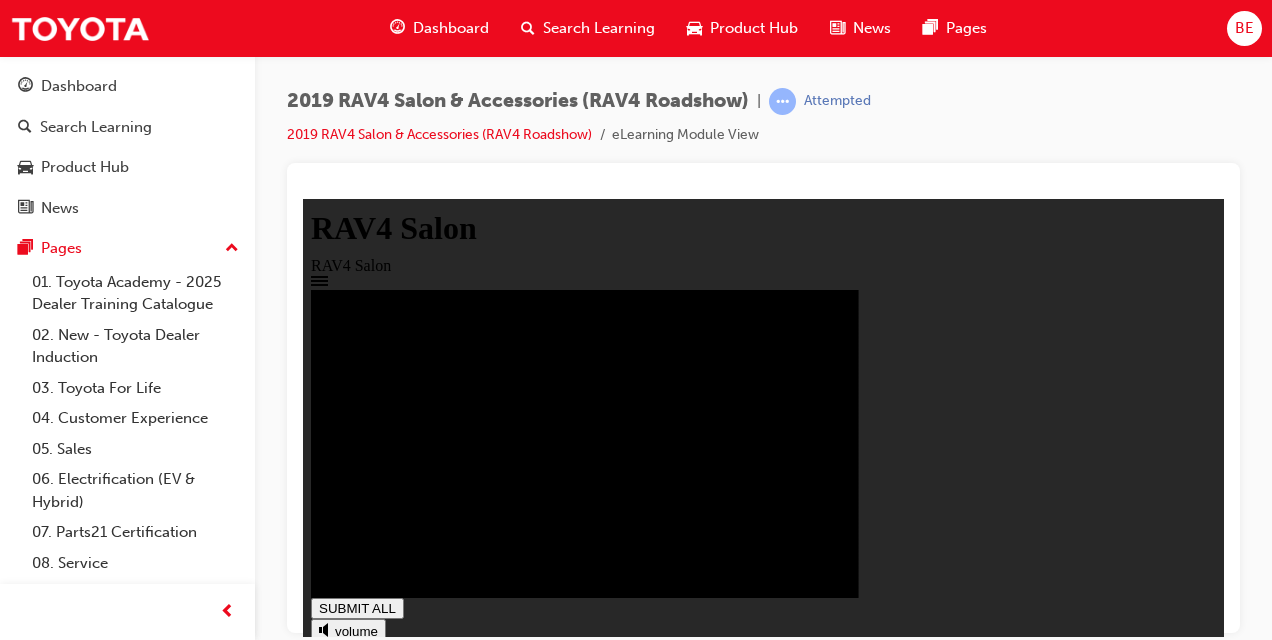 click 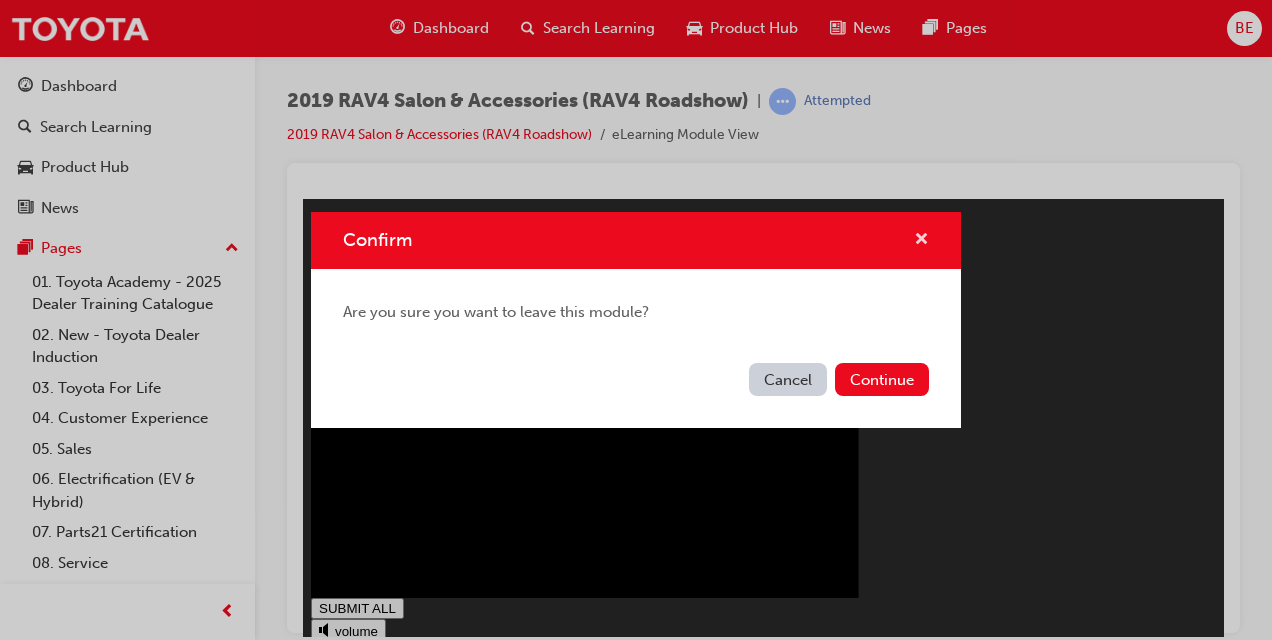 click at bounding box center (921, 241) 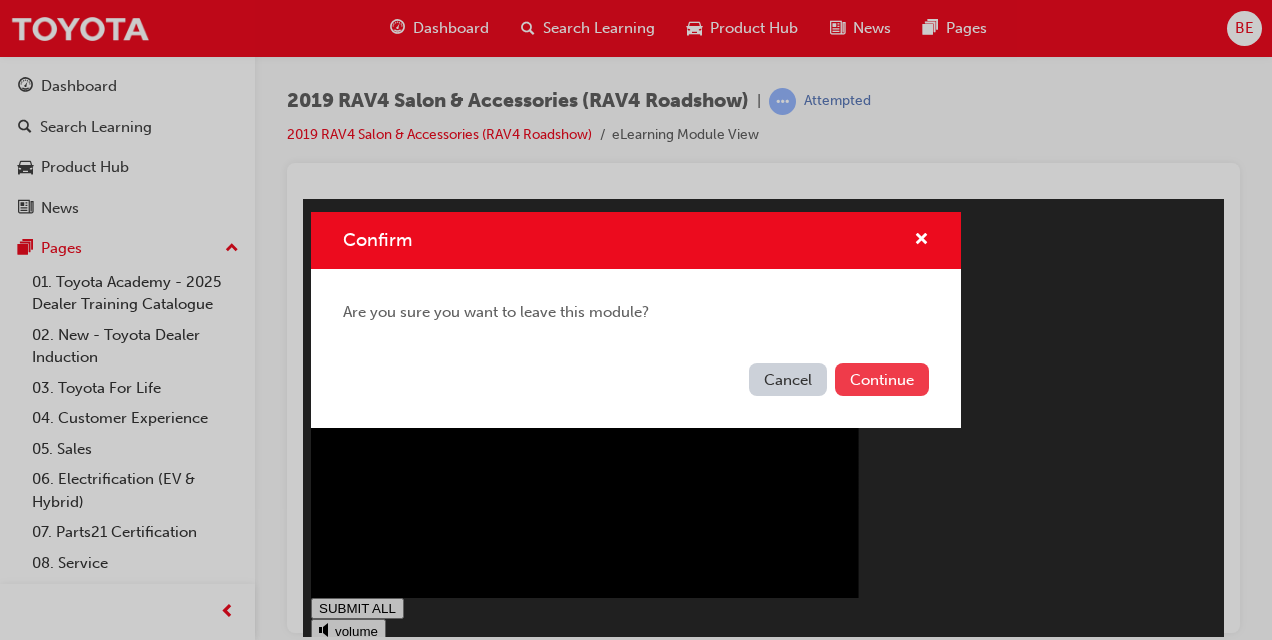 type on "0.77" 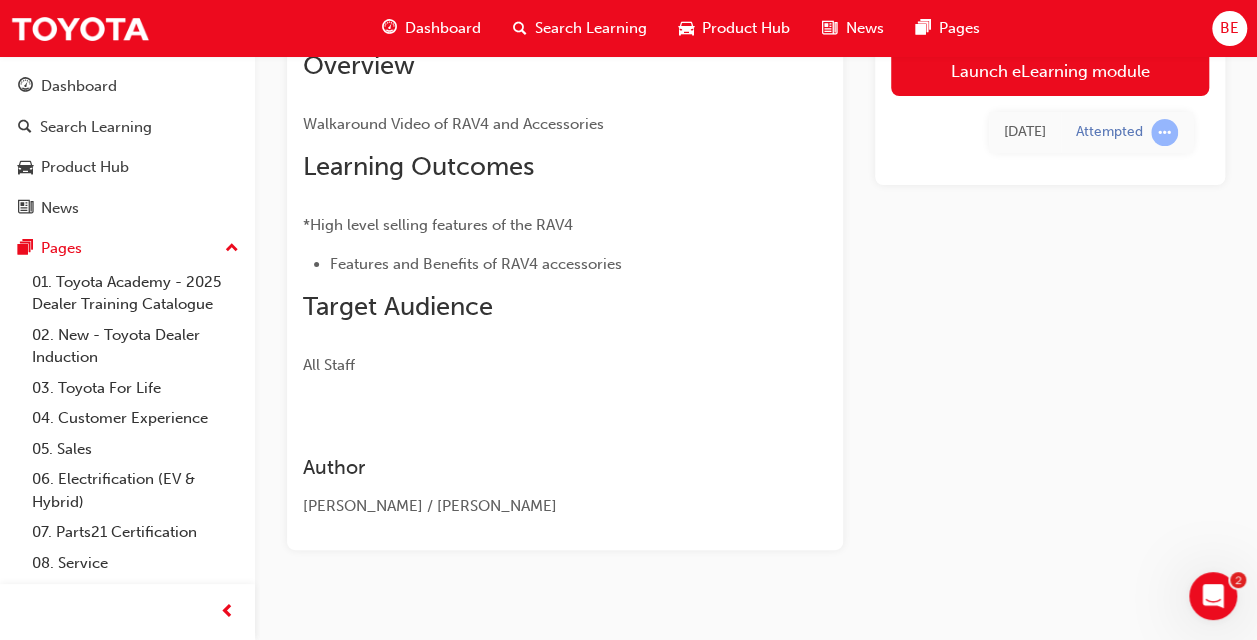 scroll, scrollTop: 185, scrollLeft: 0, axis: vertical 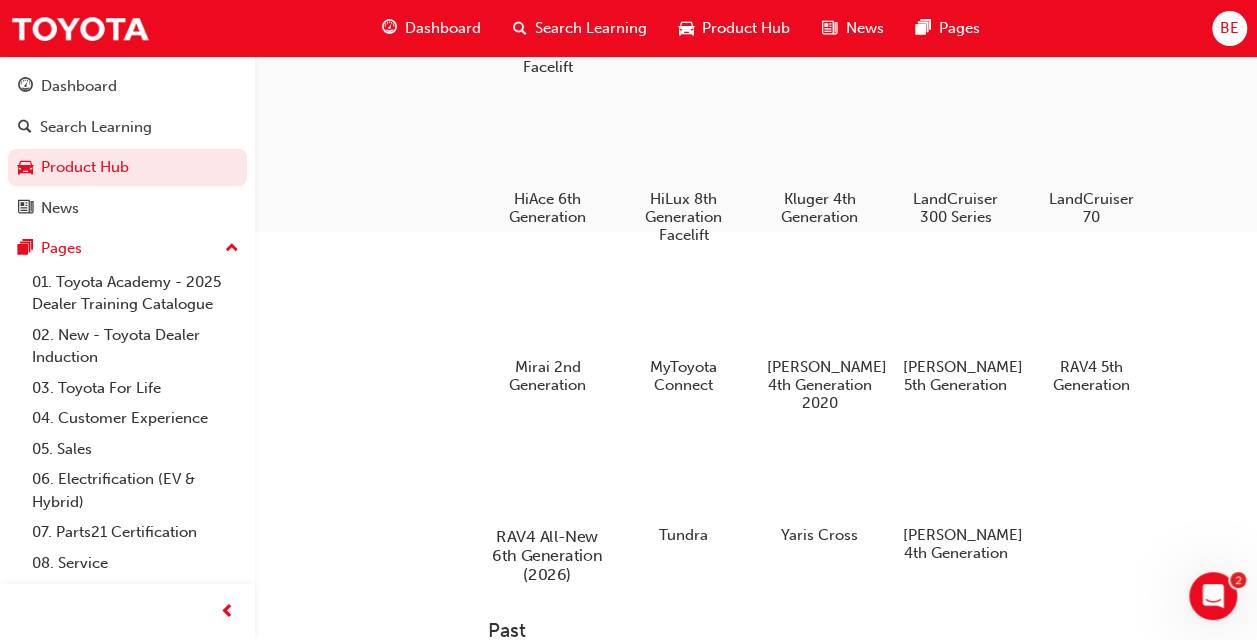 click at bounding box center (547, 479) 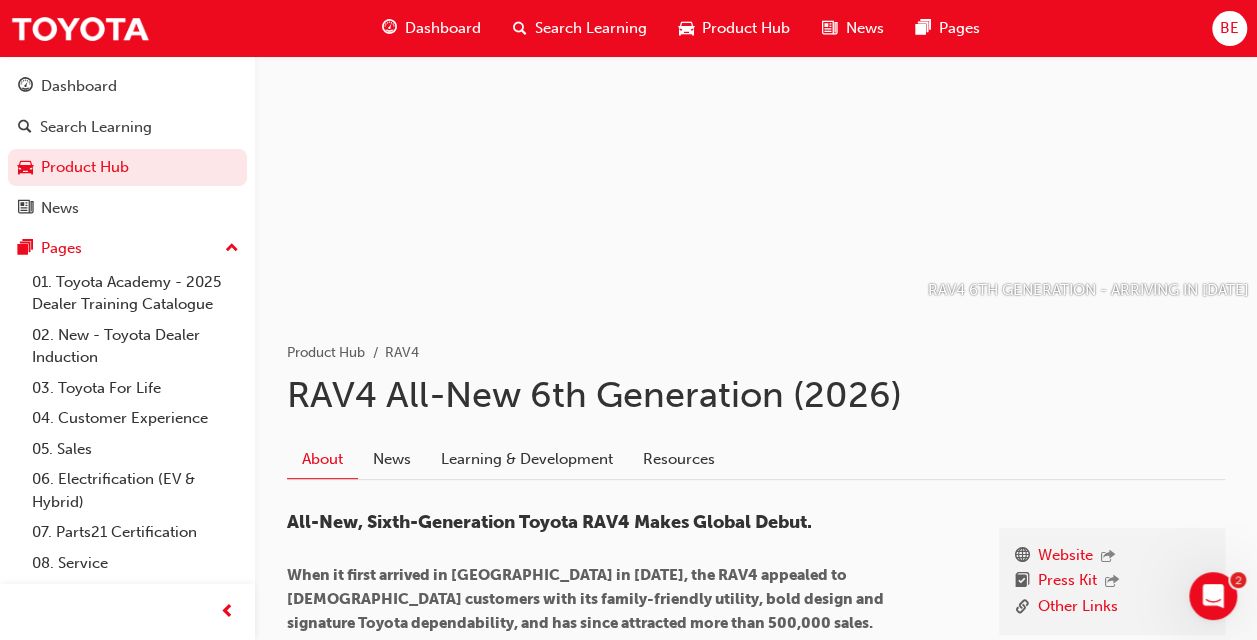 scroll, scrollTop: 100, scrollLeft: 0, axis: vertical 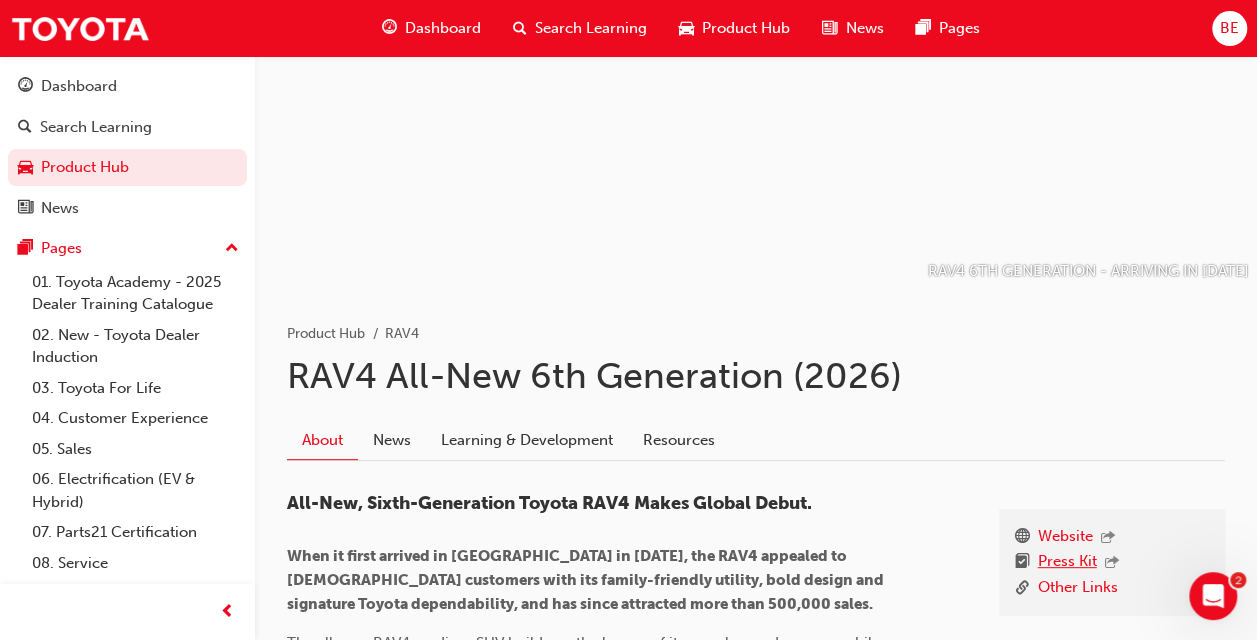 click on "Press Kit" at bounding box center [1067, 563] 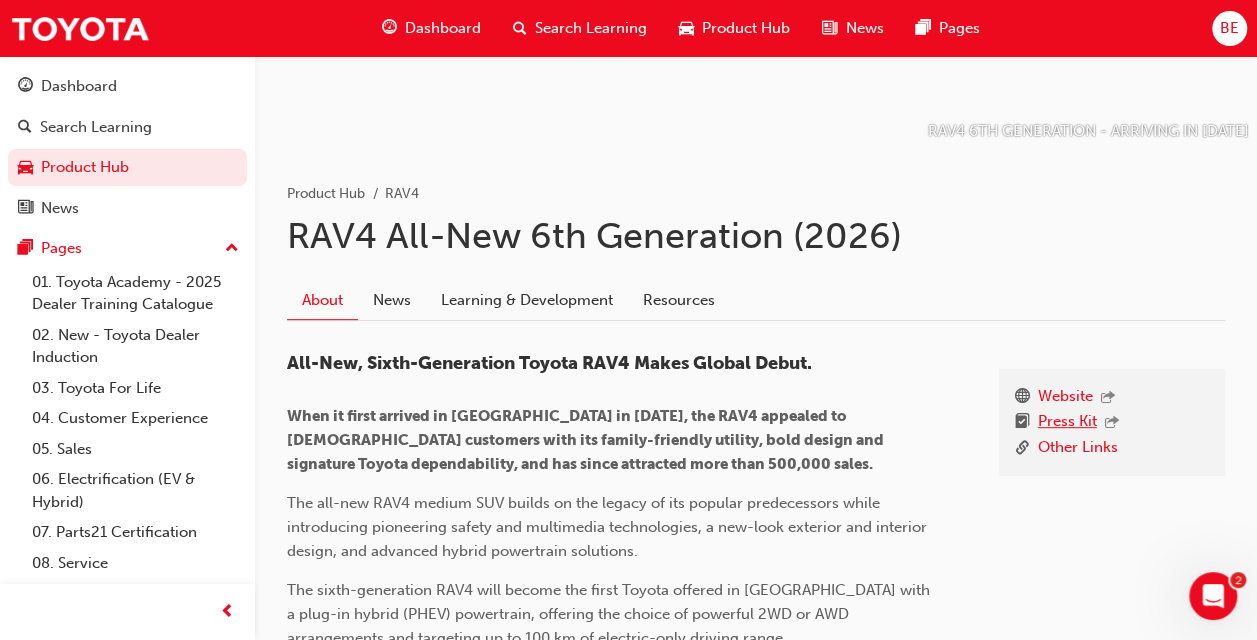 scroll, scrollTop: 300, scrollLeft: 0, axis: vertical 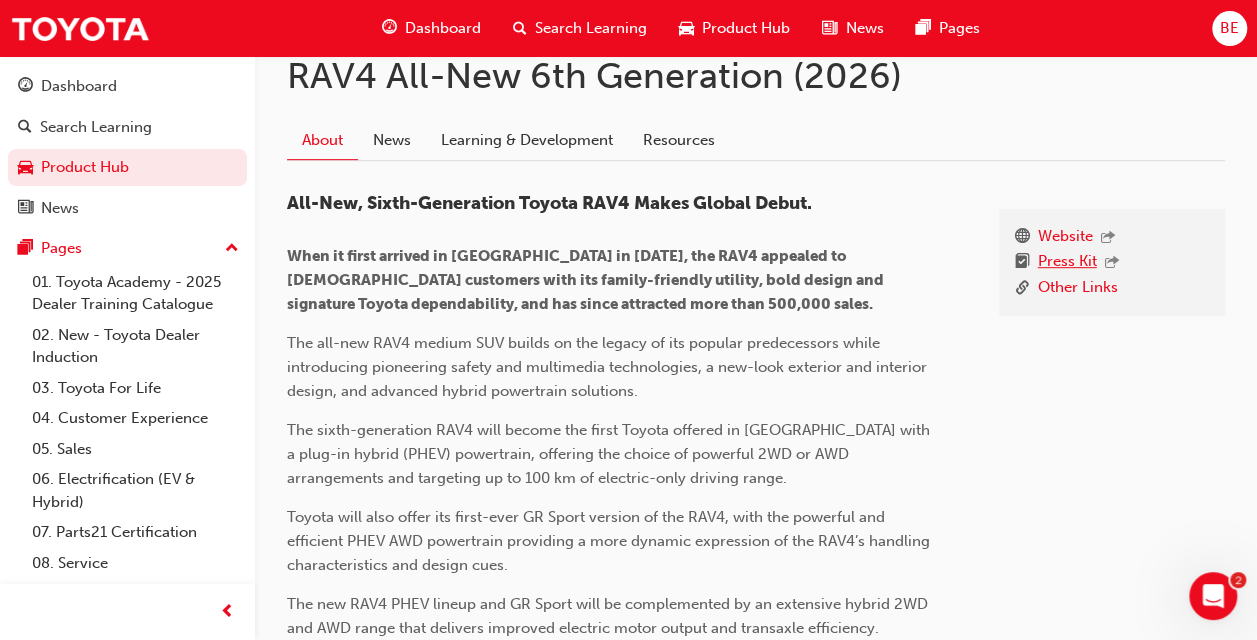 click on "Press Kit" at bounding box center [1067, 263] 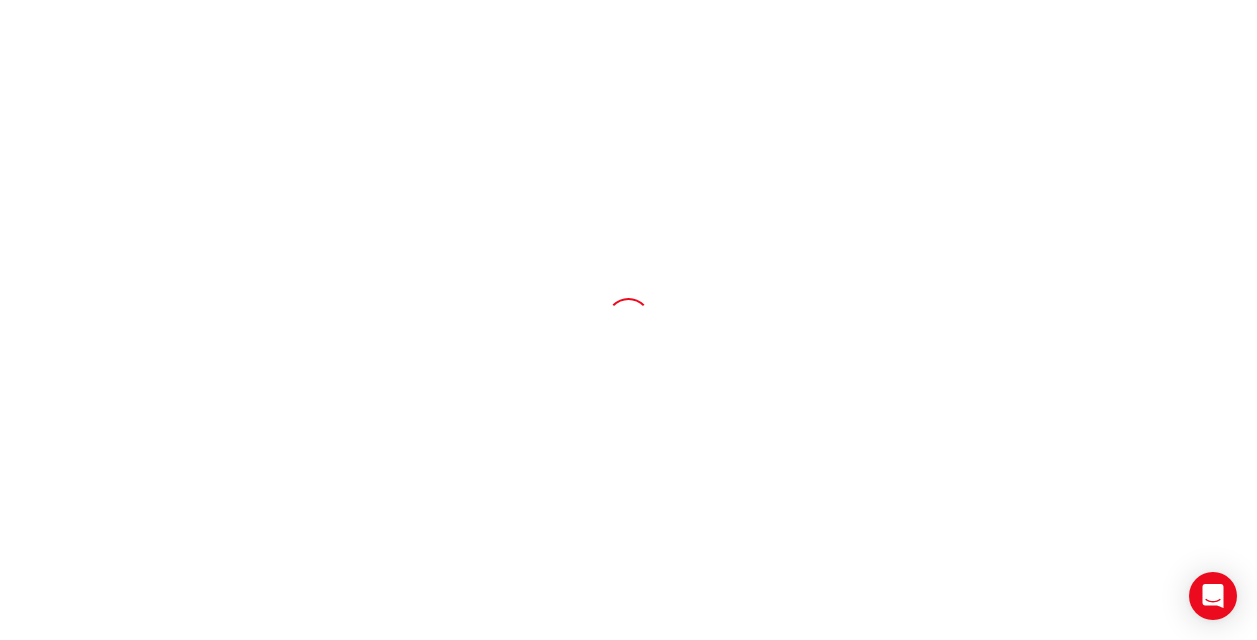 scroll, scrollTop: 0, scrollLeft: 0, axis: both 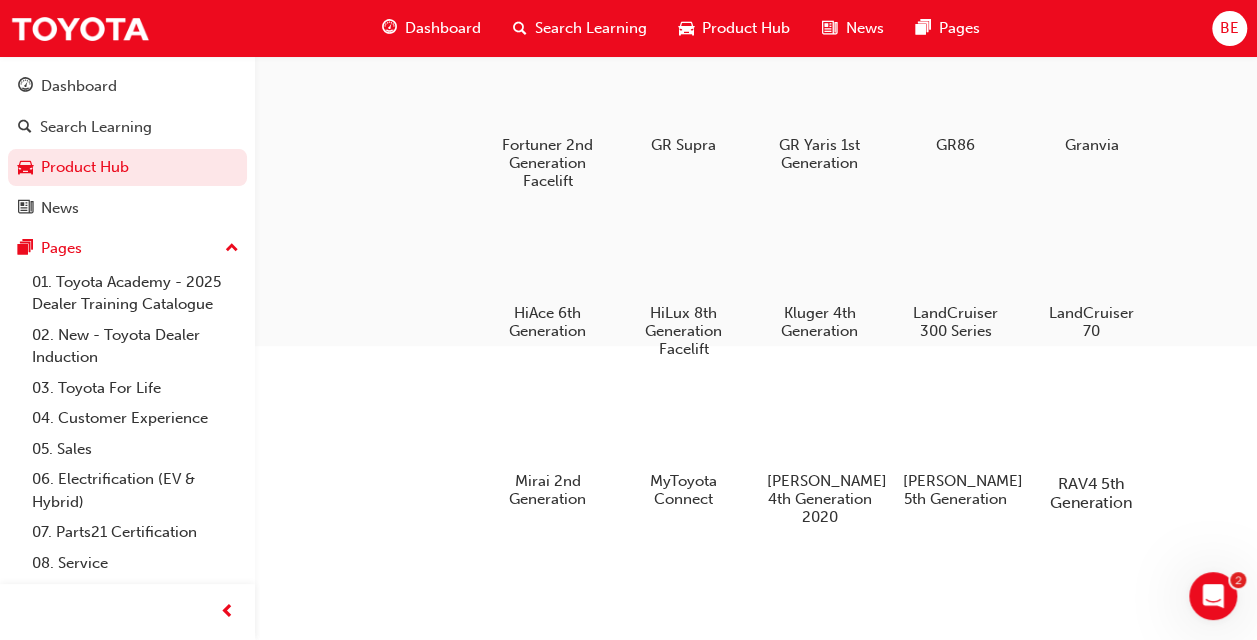 click at bounding box center (1091, 425) 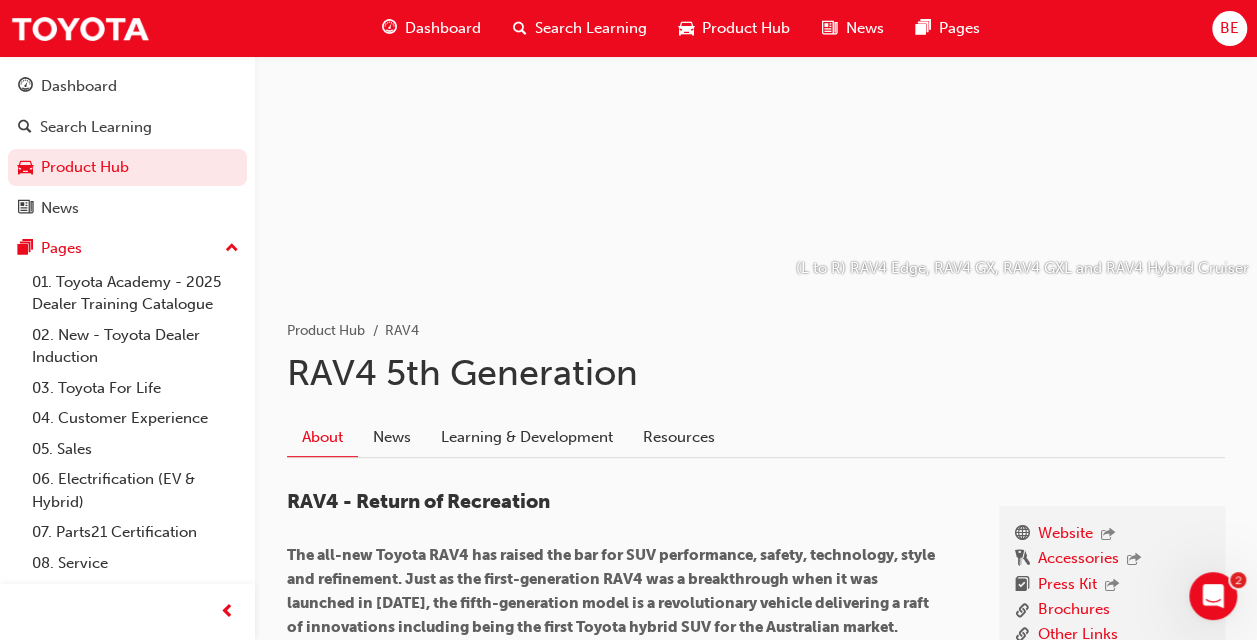 scroll, scrollTop: 500, scrollLeft: 0, axis: vertical 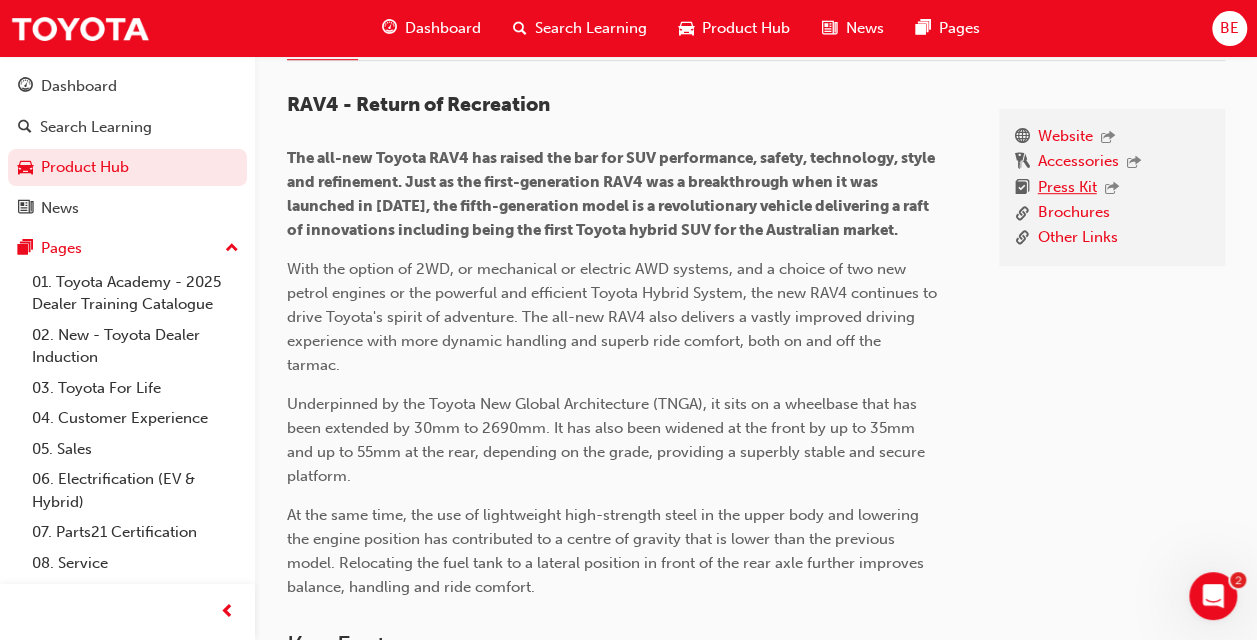 click on "Press Kit" at bounding box center (1067, 189) 